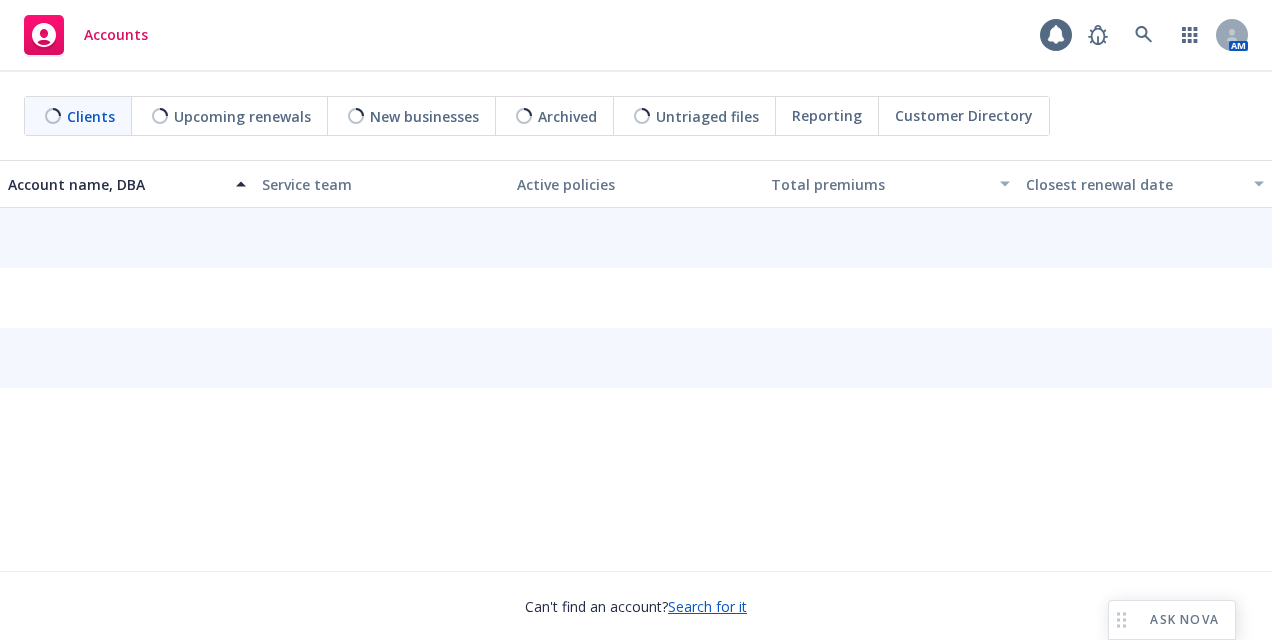 scroll, scrollTop: 0, scrollLeft: 0, axis: both 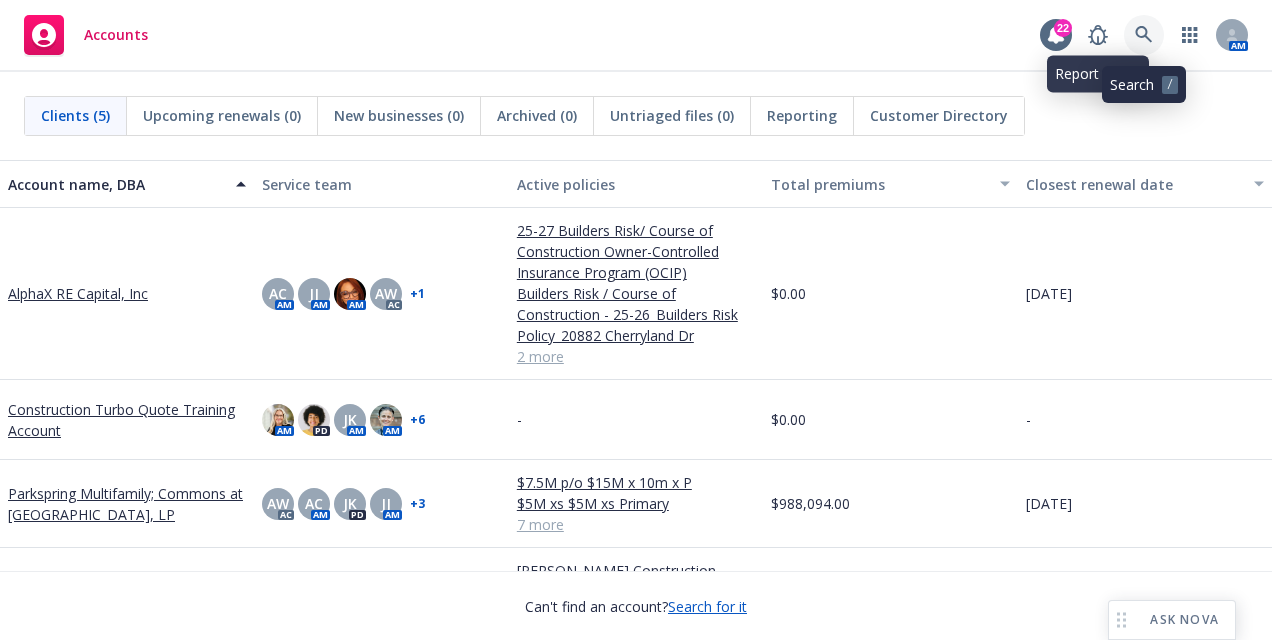 click at bounding box center (1144, 35) 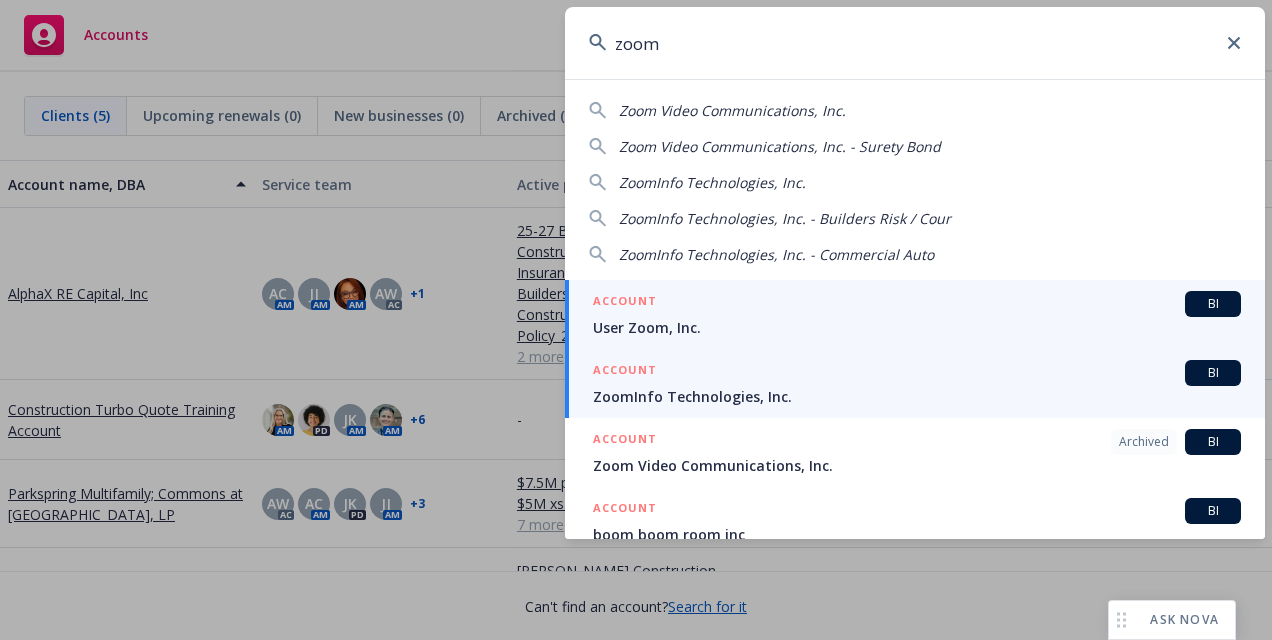type on "zoom" 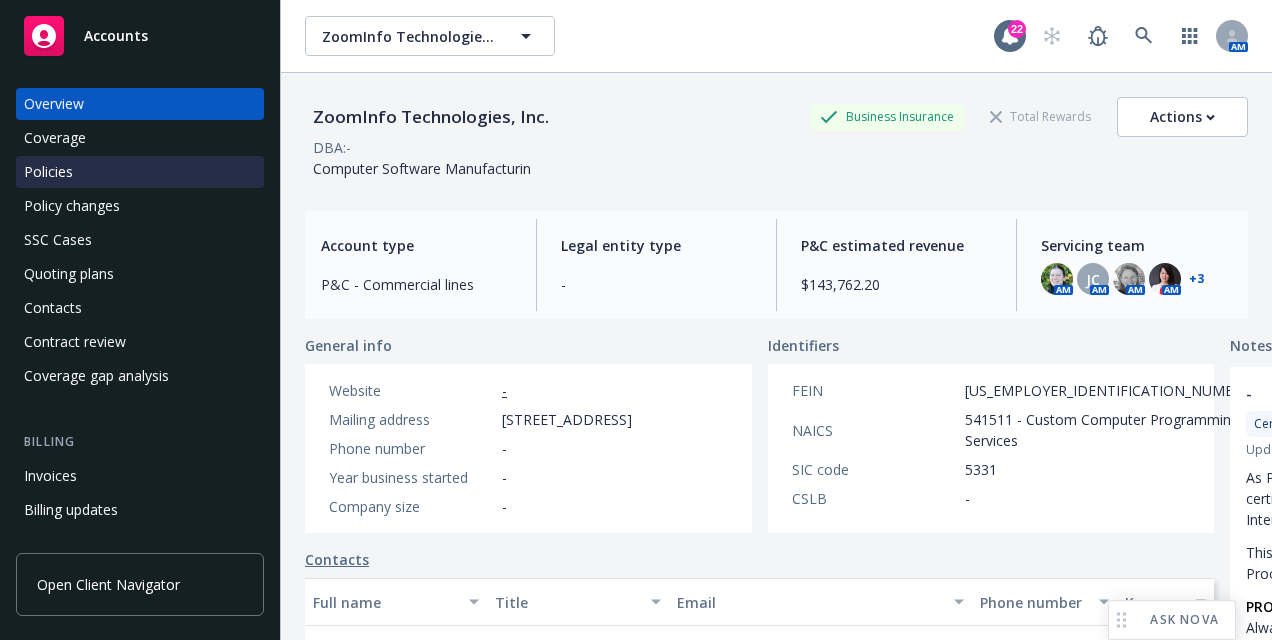 click on "Policies" at bounding box center (140, 172) 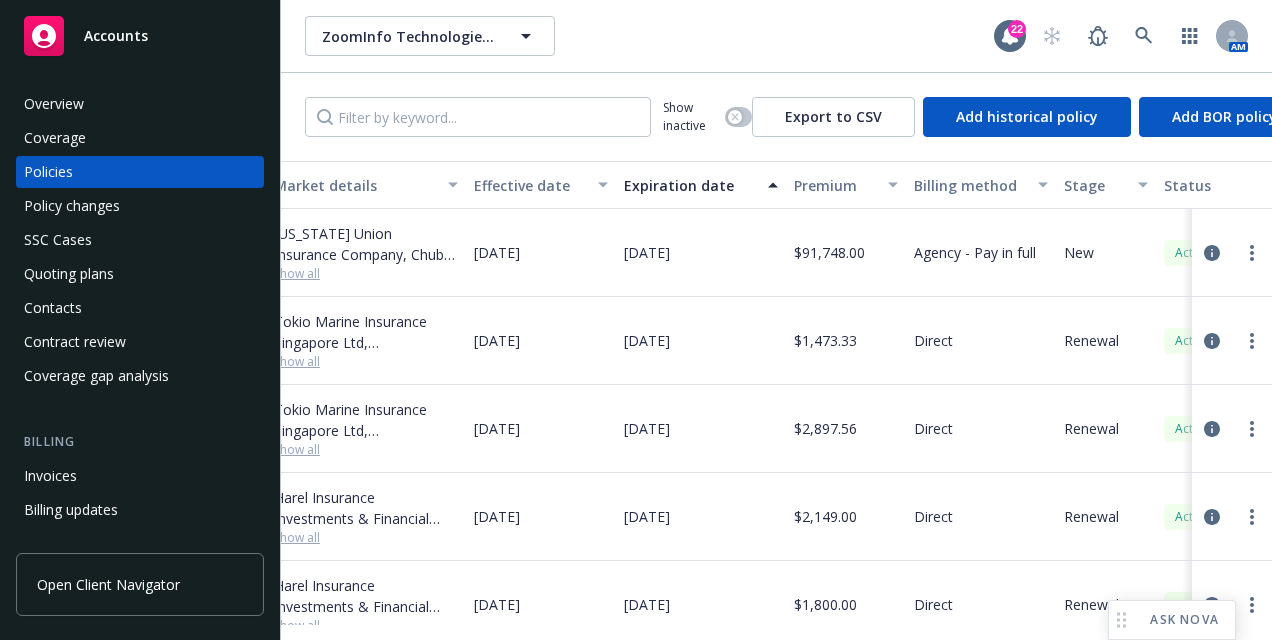 scroll, scrollTop: 0, scrollLeft: 580, axis: horizontal 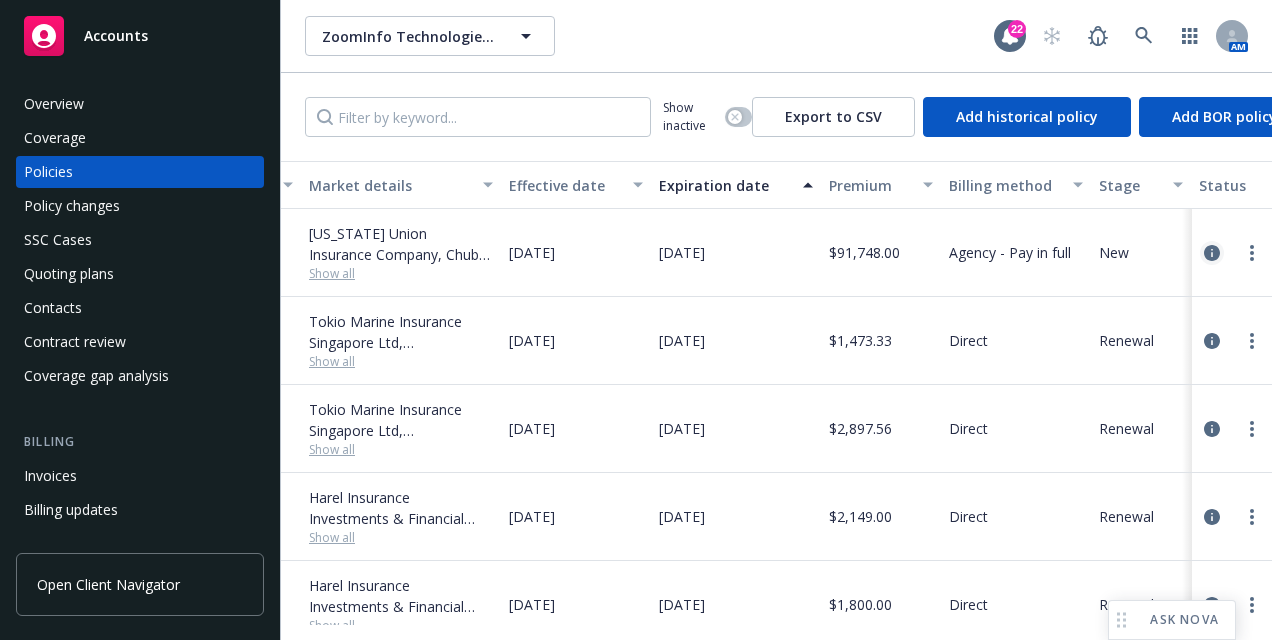 click 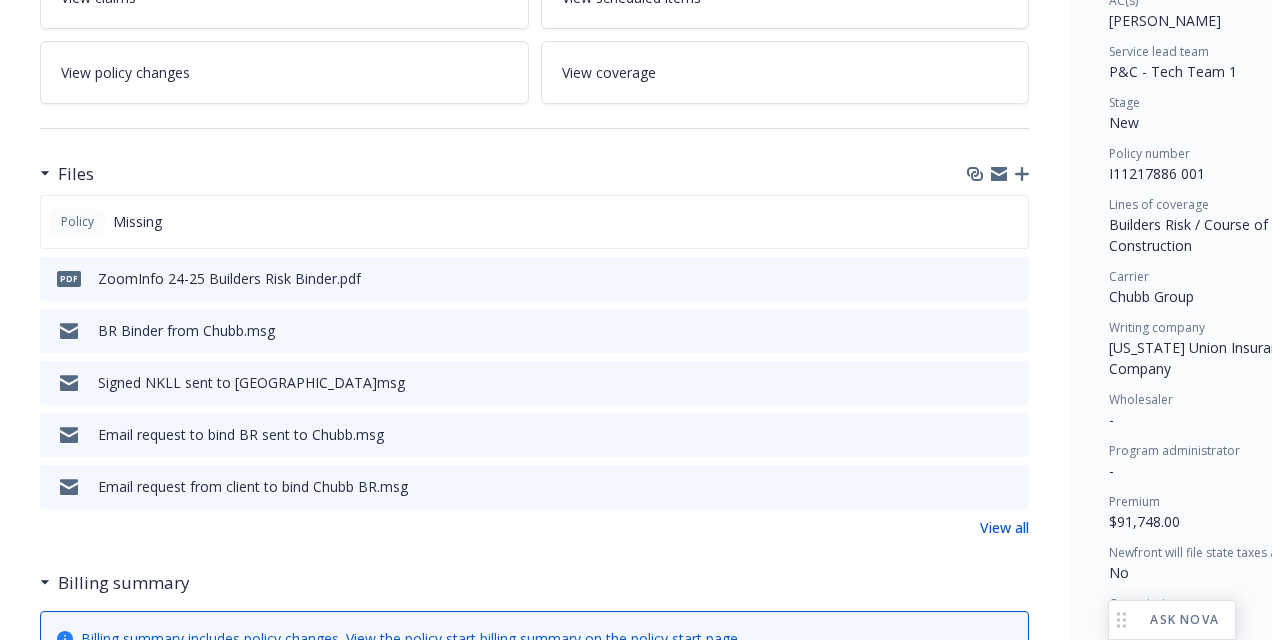 scroll, scrollTop: 398, scrollLeft: 1, axis: both 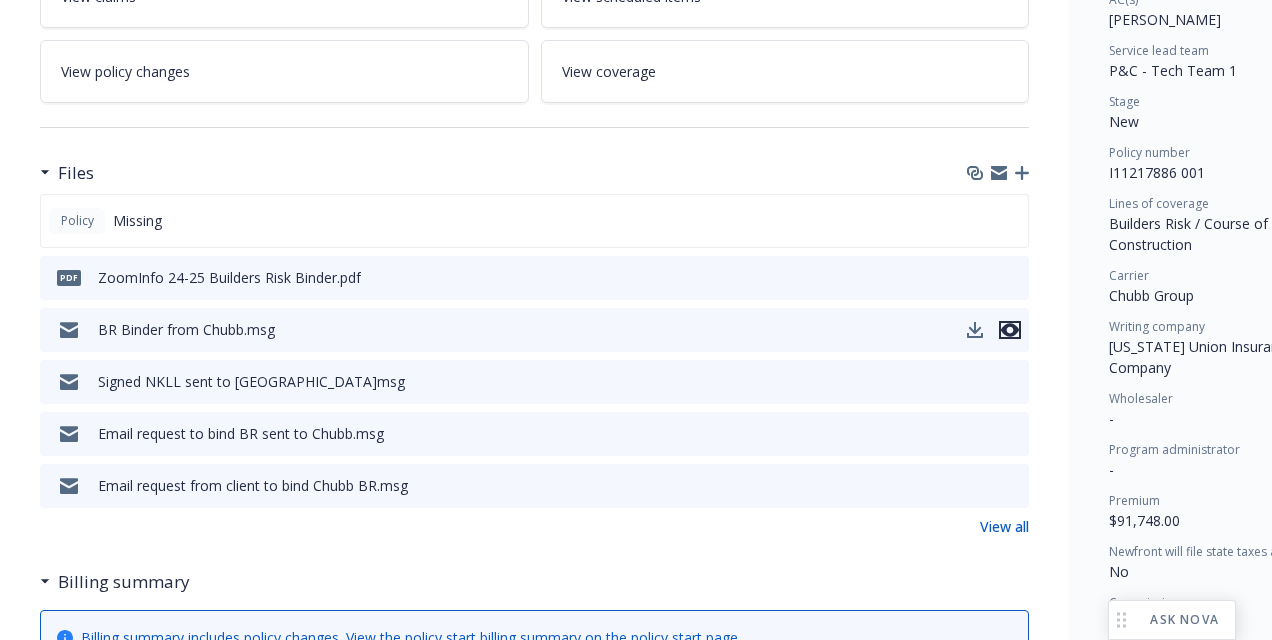 click 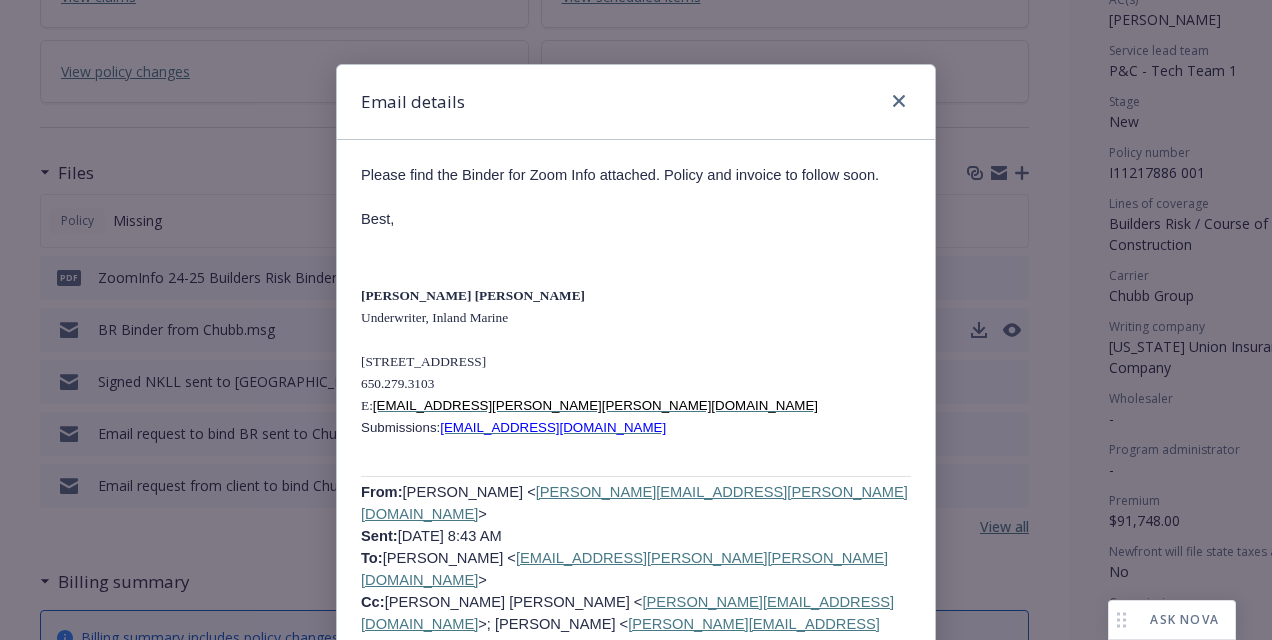 scroll, scrollTop: 1540, scrollLeft: 0, axis: vertical 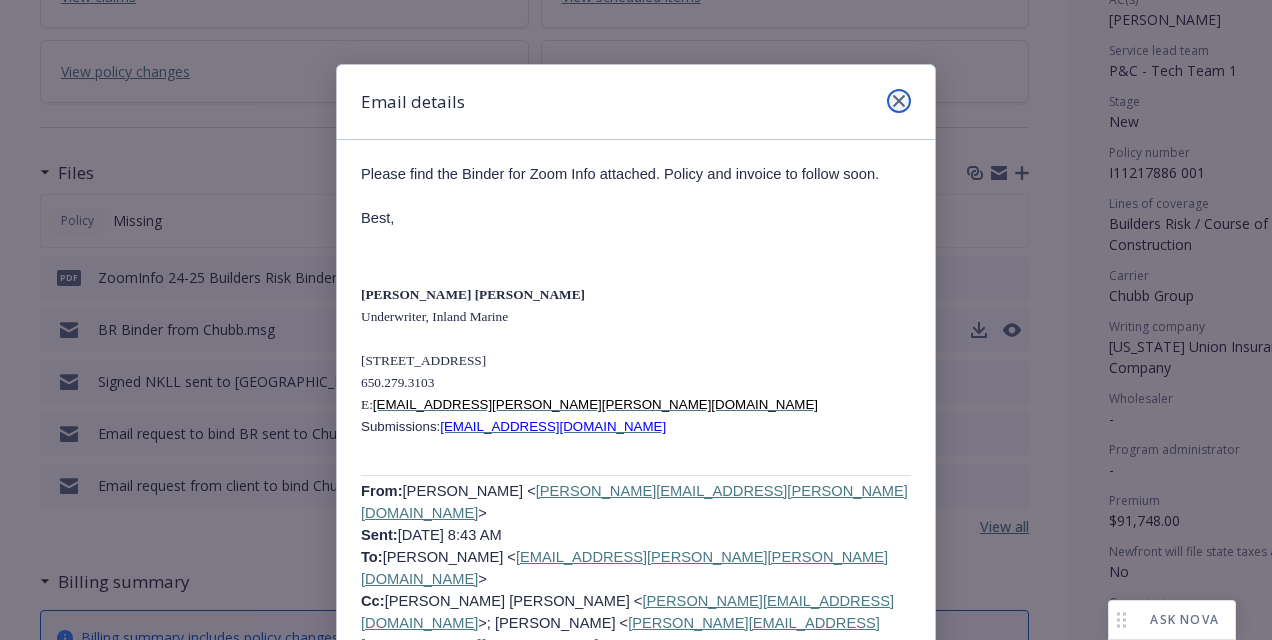 click at bounding box center [899, 101] 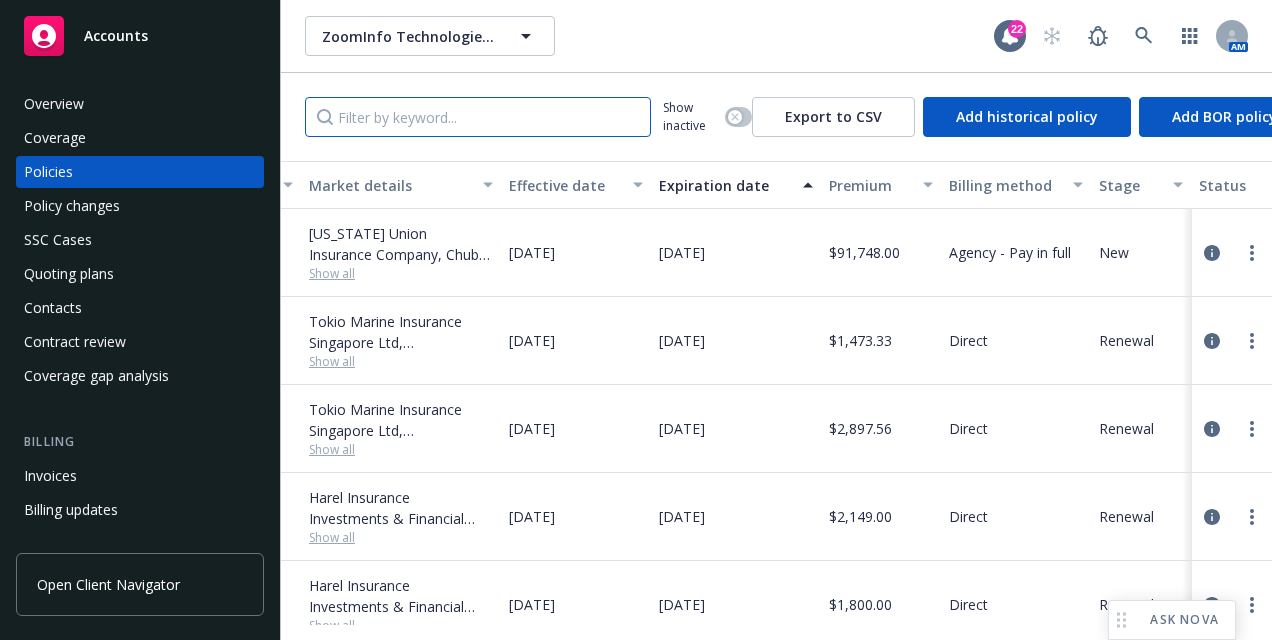 click at bounding box center (478, 117) 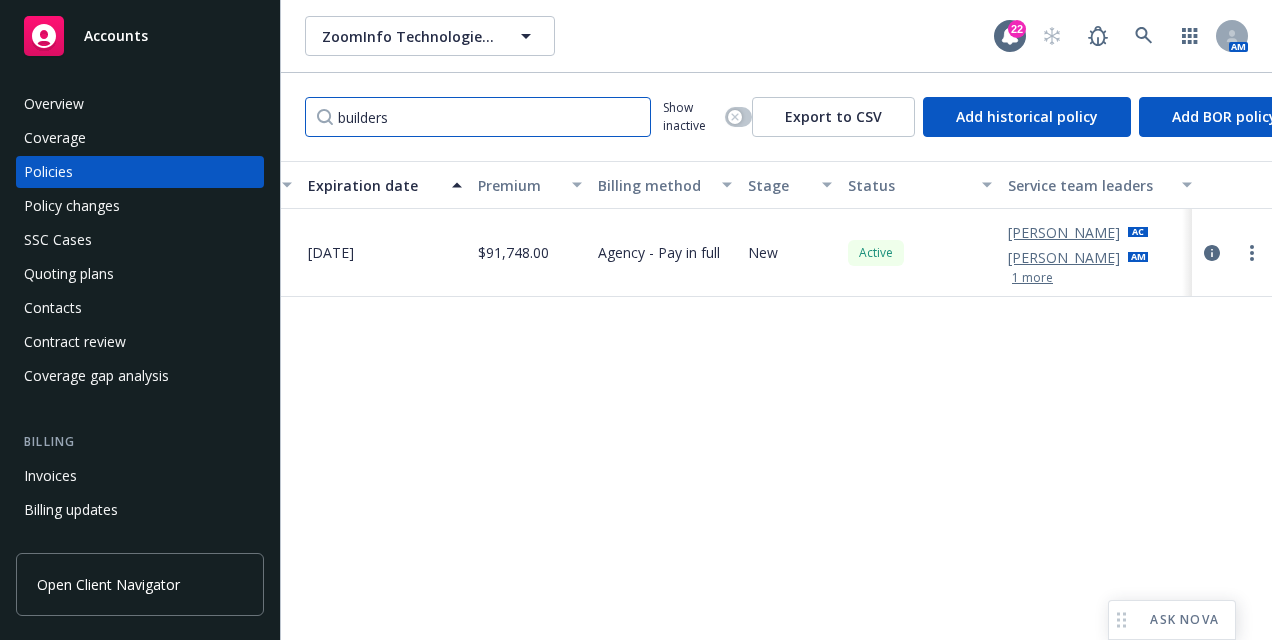 scroll, scrollTop: 0, scrollLeft: 938, axis: horizontal 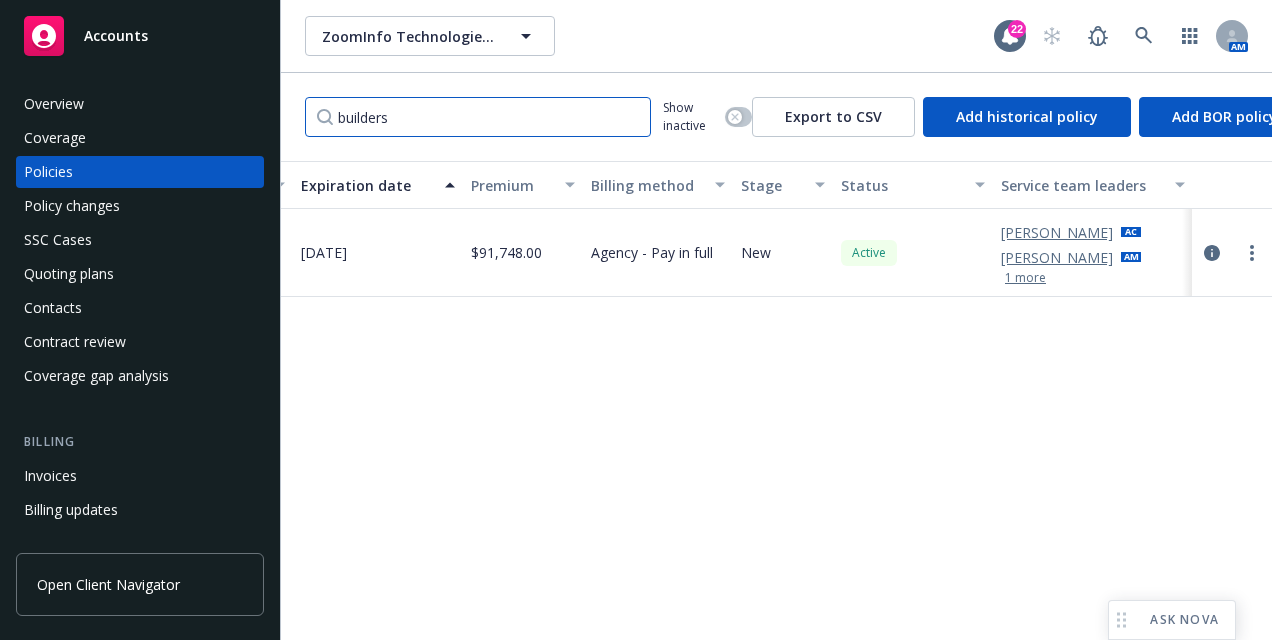 type on "builders" 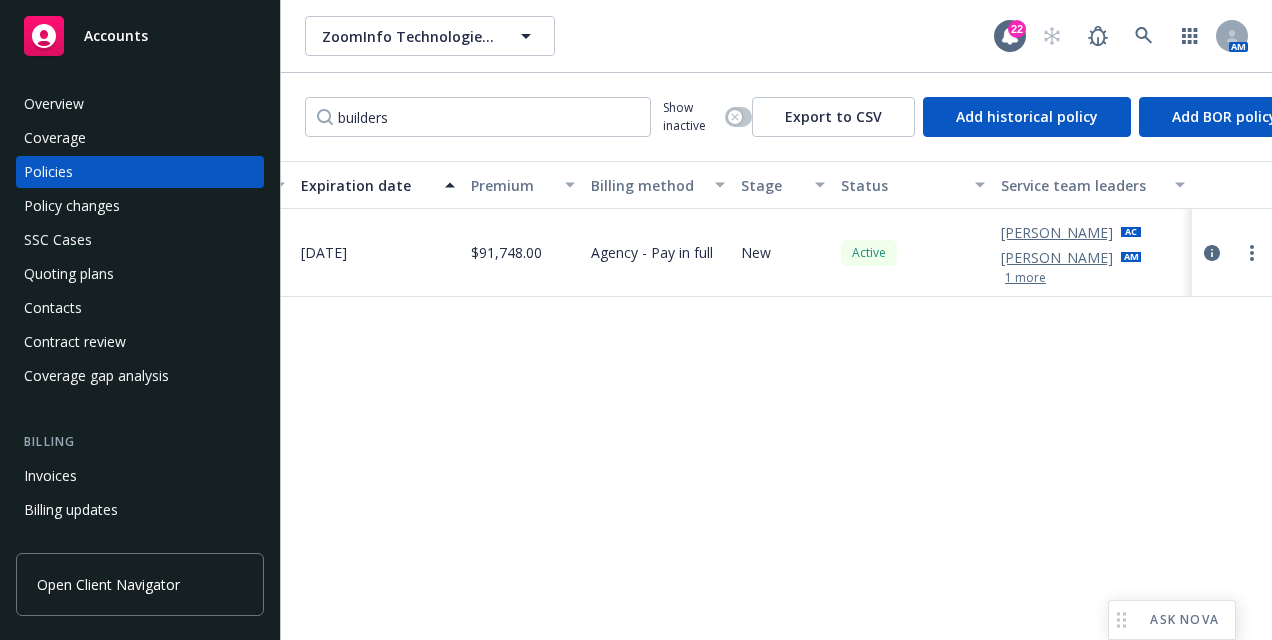 click on "1 more" at bounding box center (1025, 278) 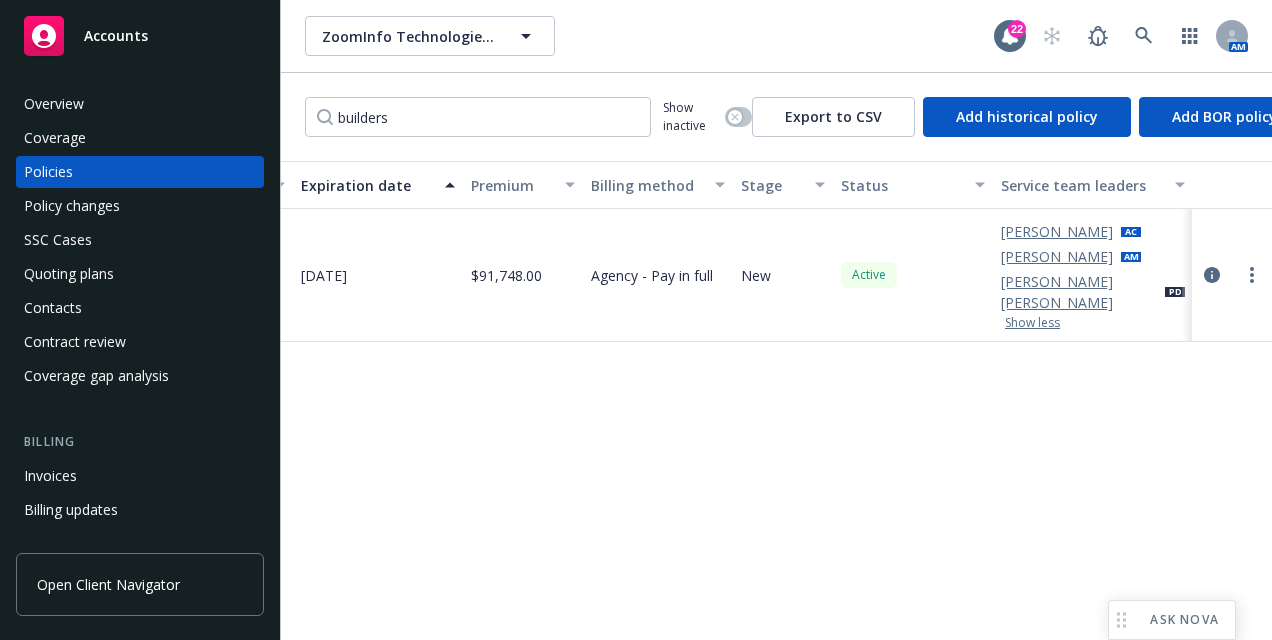 type 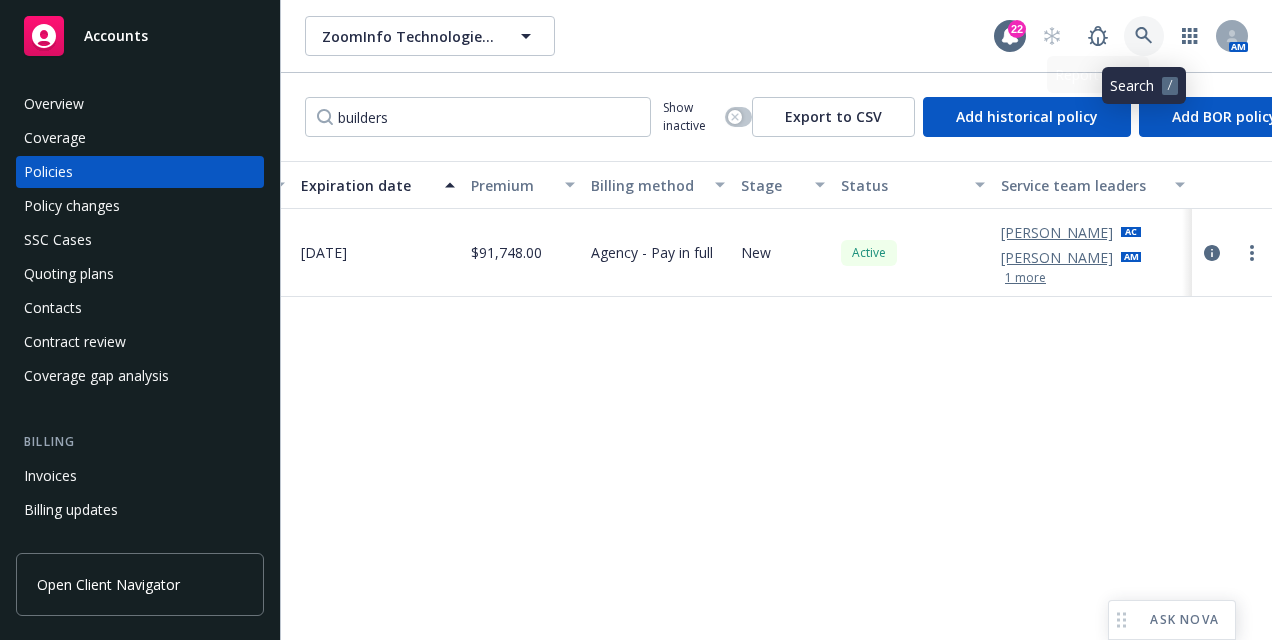 click at bounding box center (1144, 36) 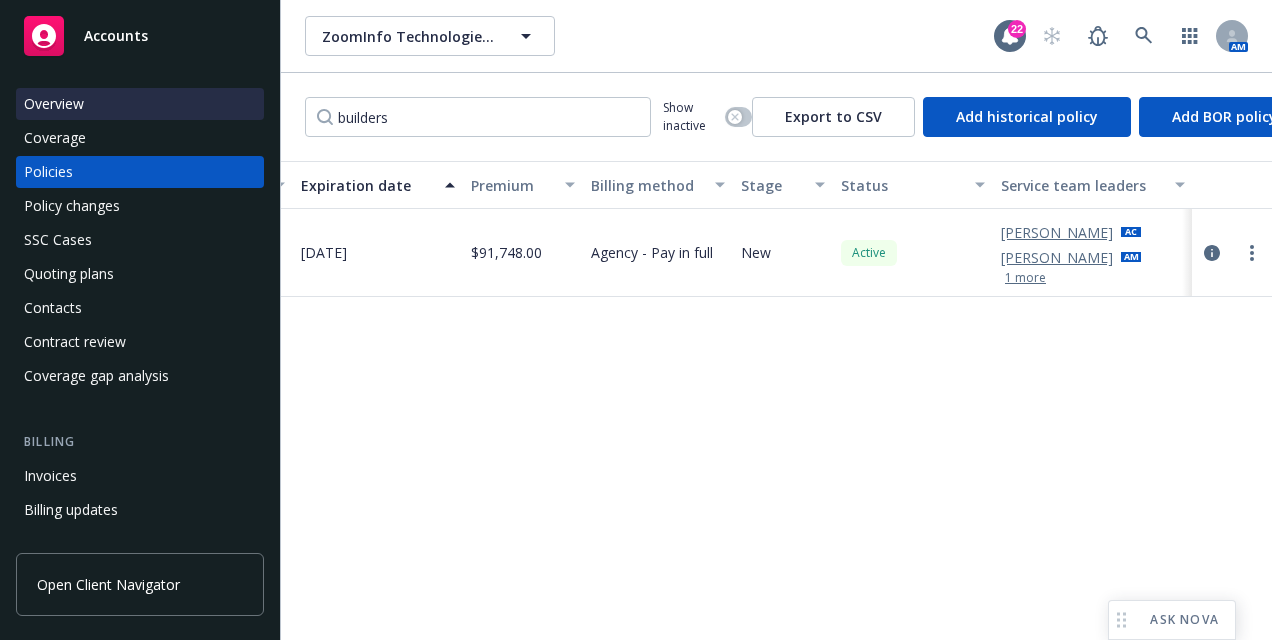 click on "Overview" at bounding box center [140, 104] 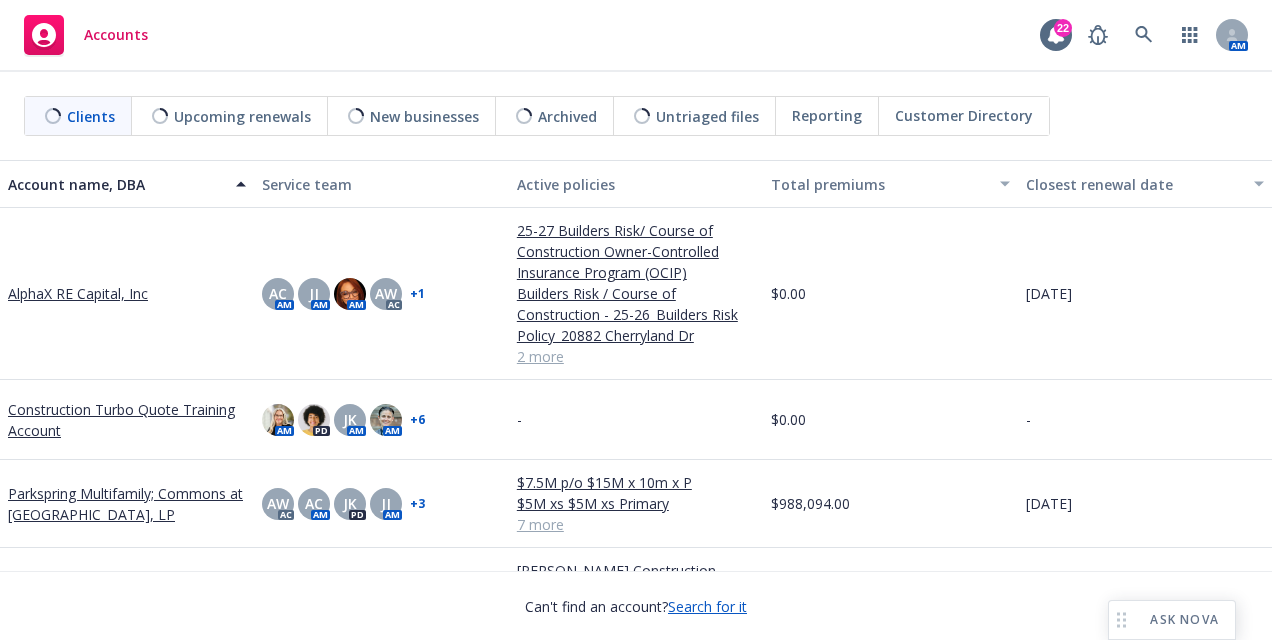 click 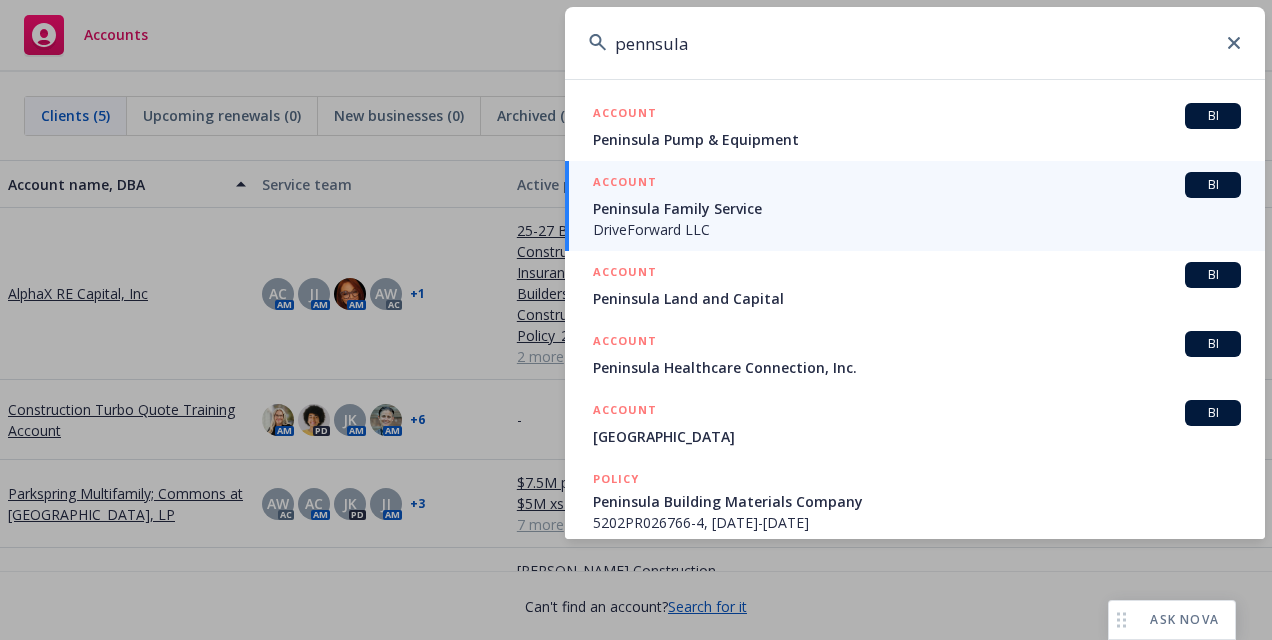 drag, startPoint x: 816, startPoint y: 26, endPoint x: 588, endPoint y: -4, distance: 229.96521 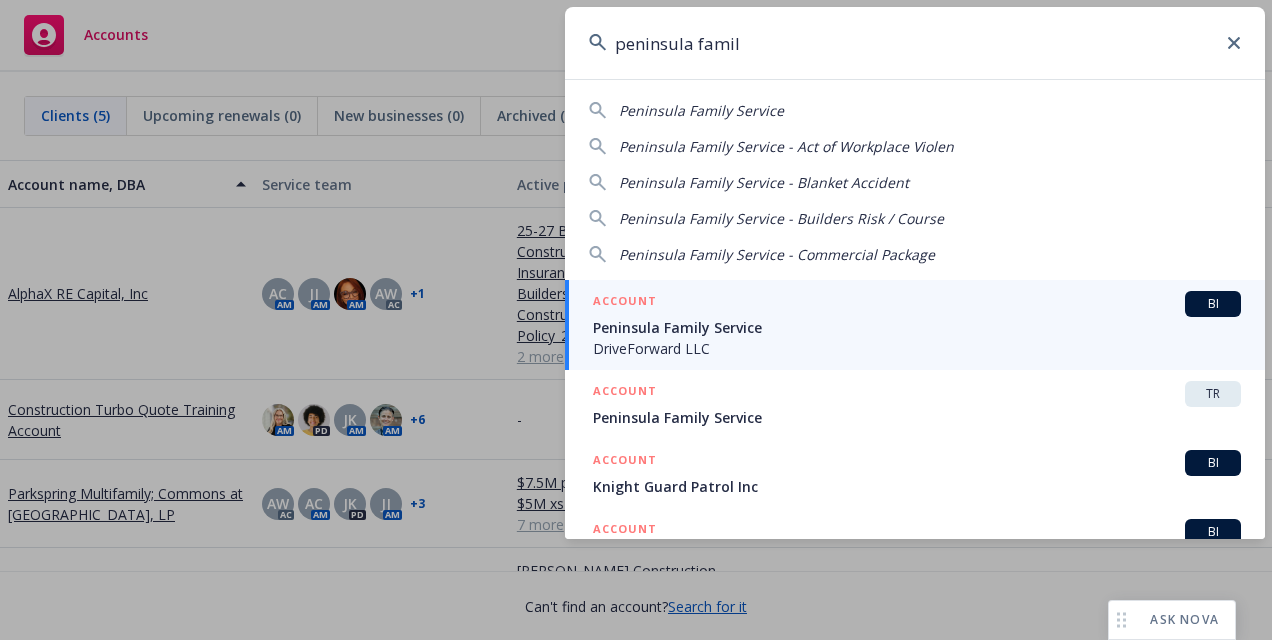 type on "peninsula famil" 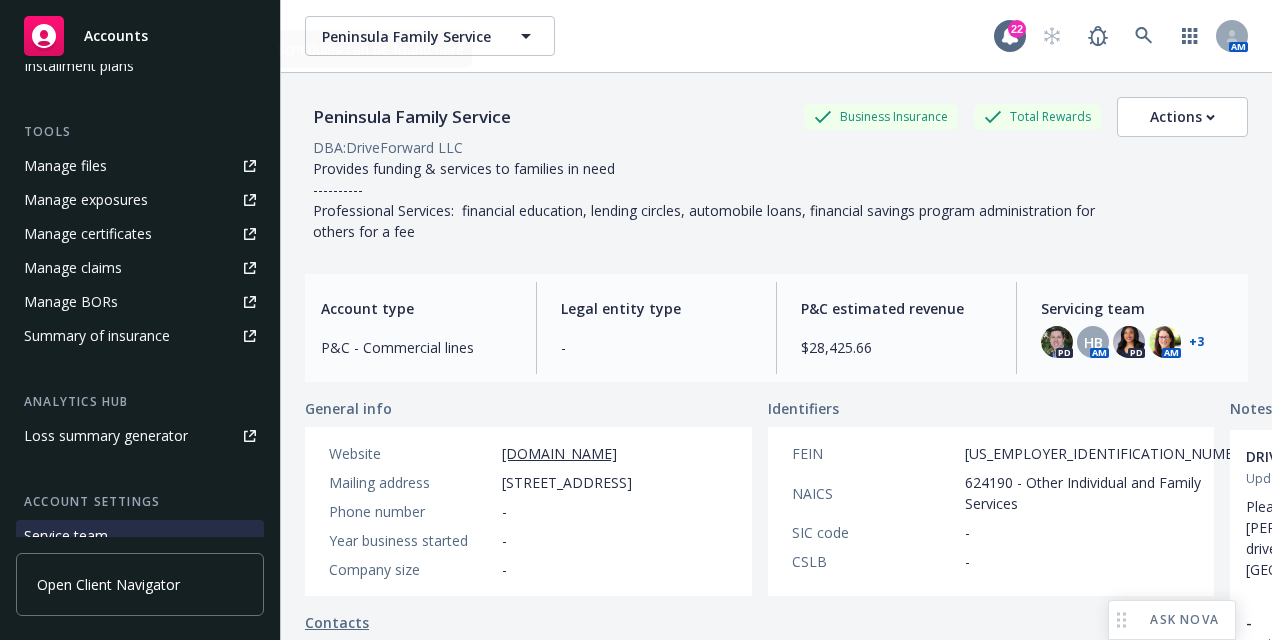 scroll, scrollTop: 662, scrollLeft: 0, axis: vertical 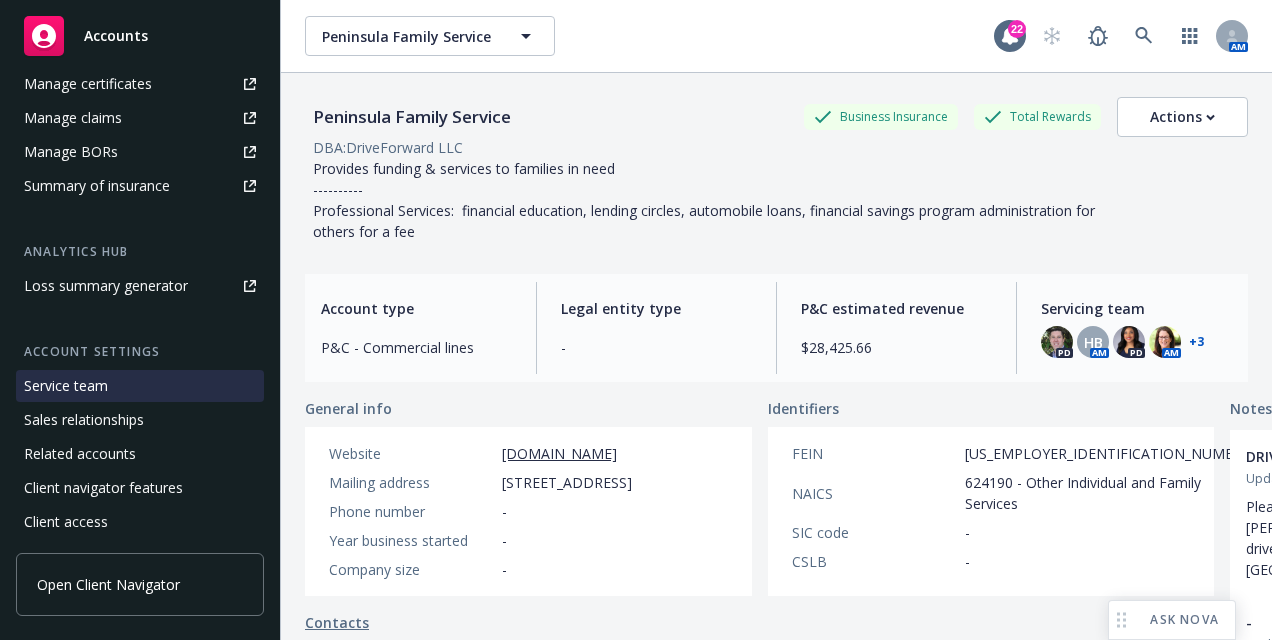 click on "Service team" at bounding box center (140, 386) 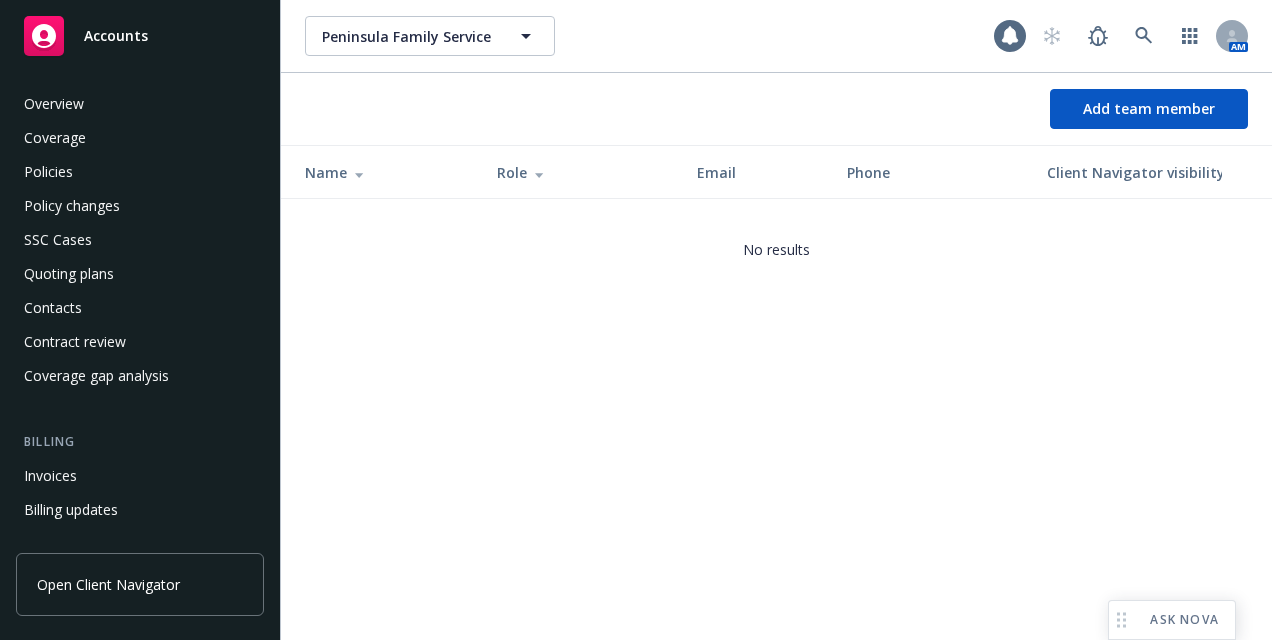 scroll, scrollTop: 662, scrollLeft: 0, axis: vertical 